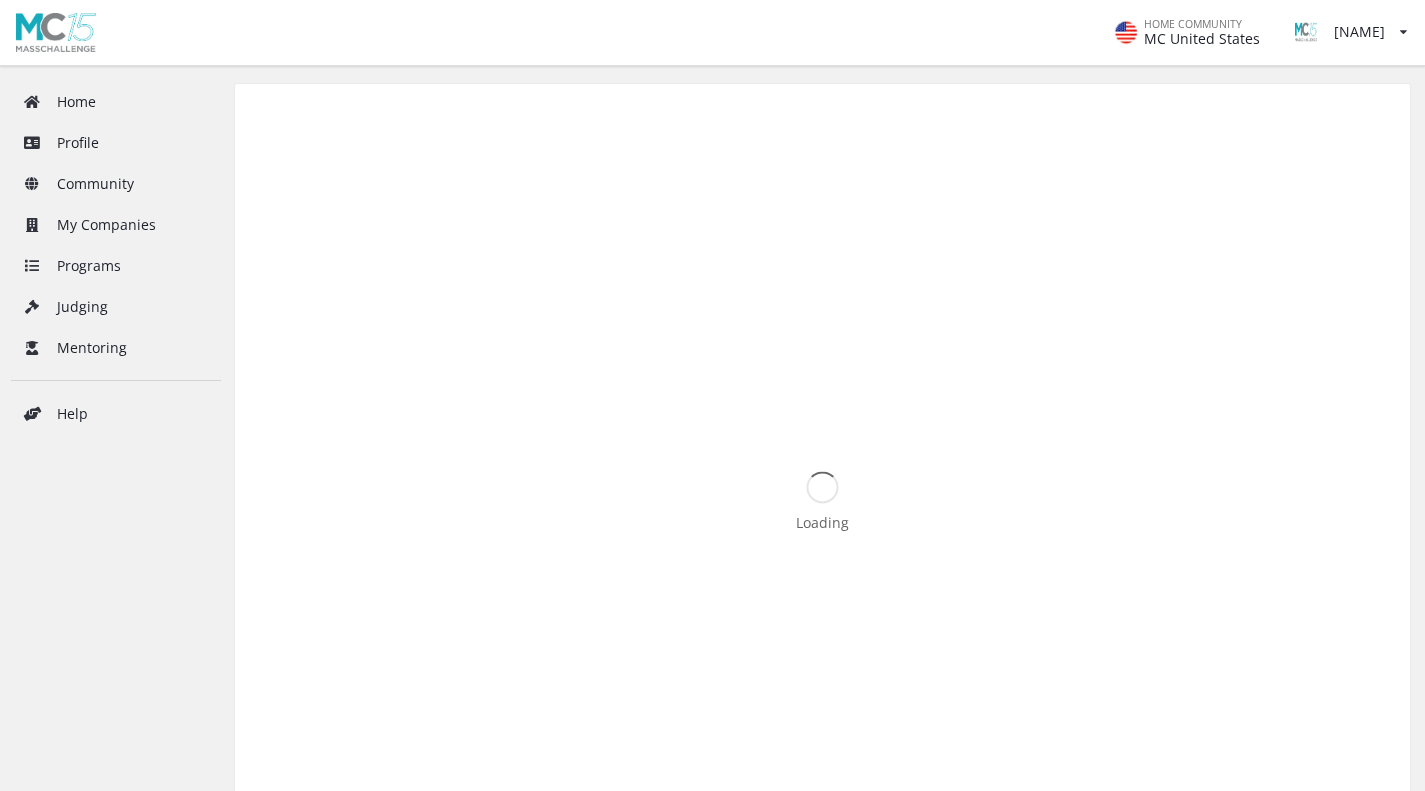 scroll, scrollTop: 0, scrollLeft: 0, axis: both 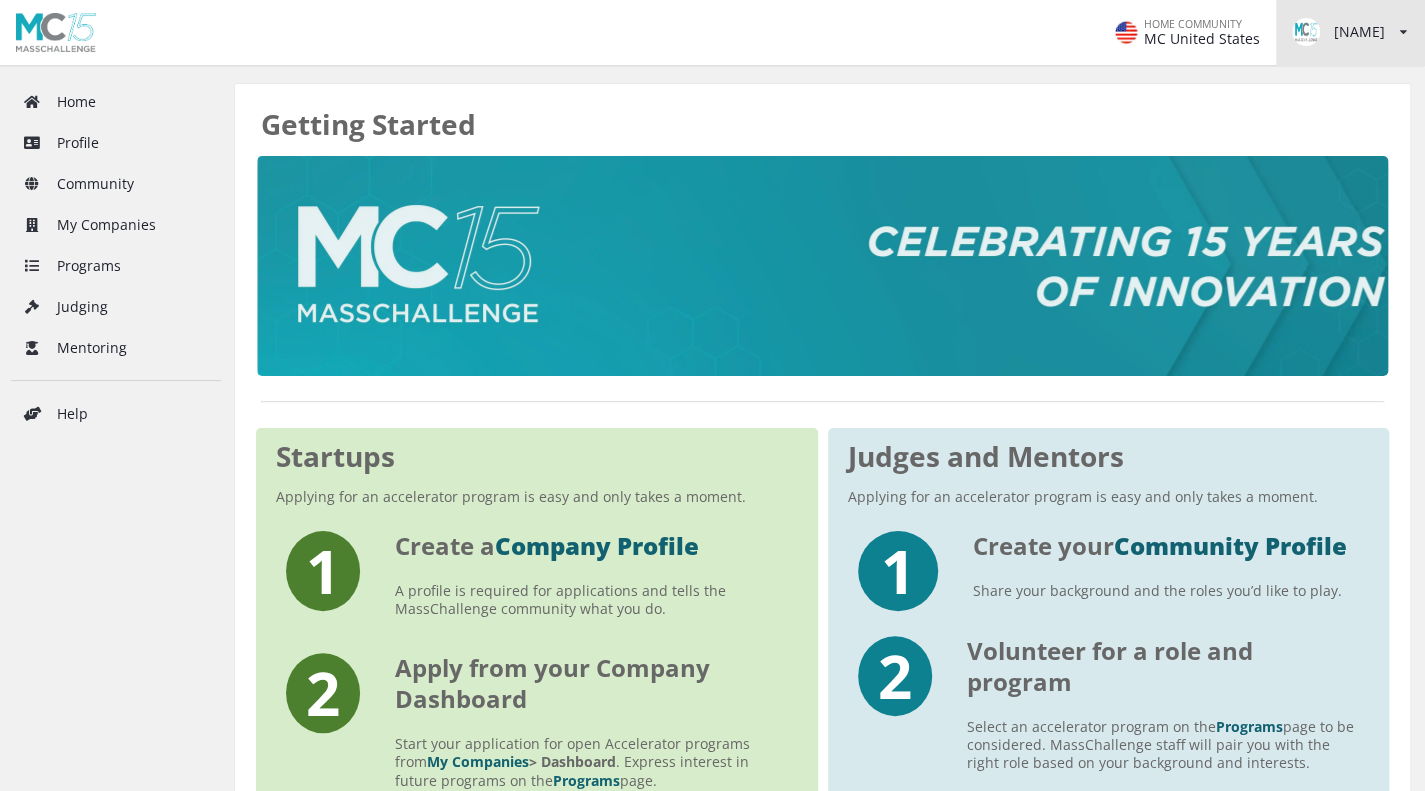 click on "[FIRST]" at bounding box center [1339, 32] 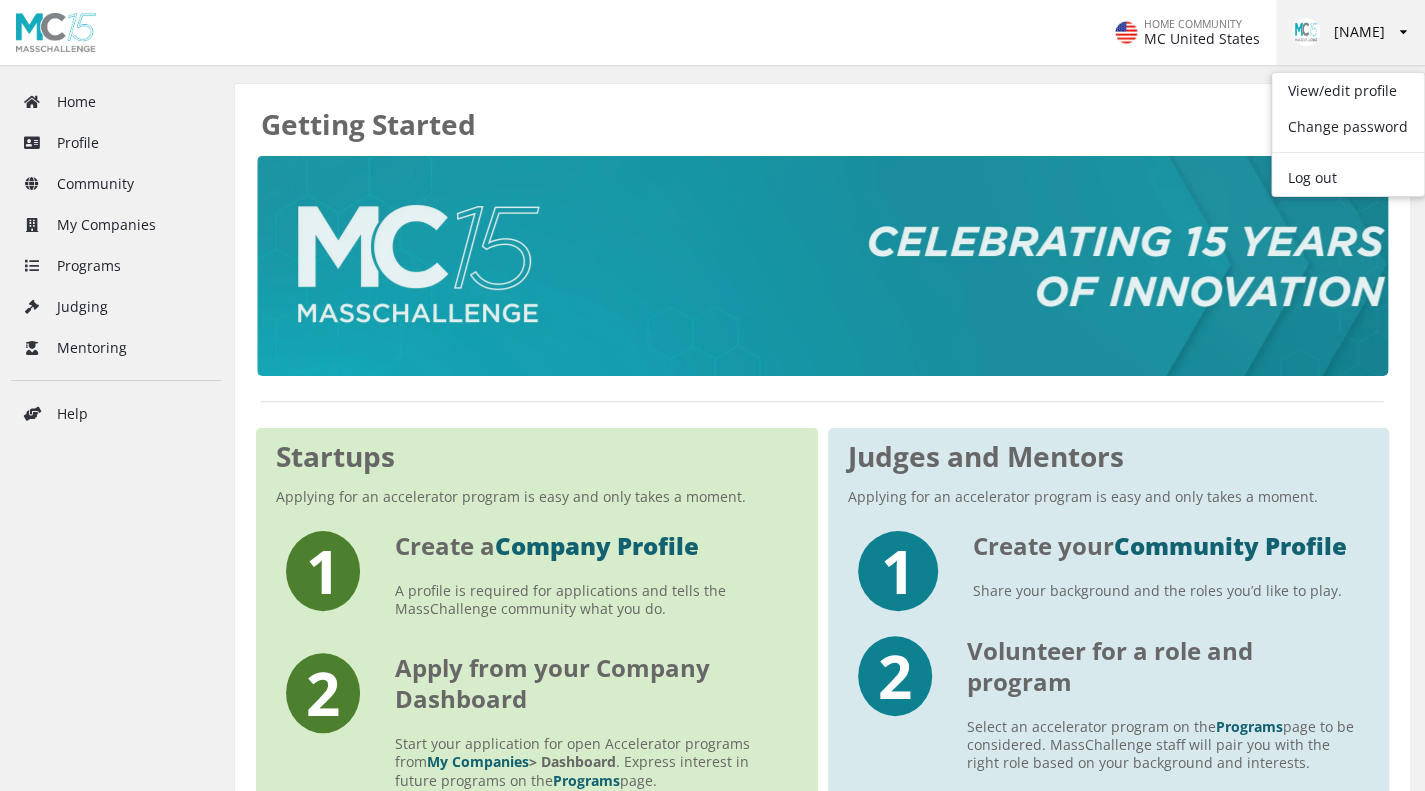 click on "[FIRST]" at bounding box center (1339, 32) 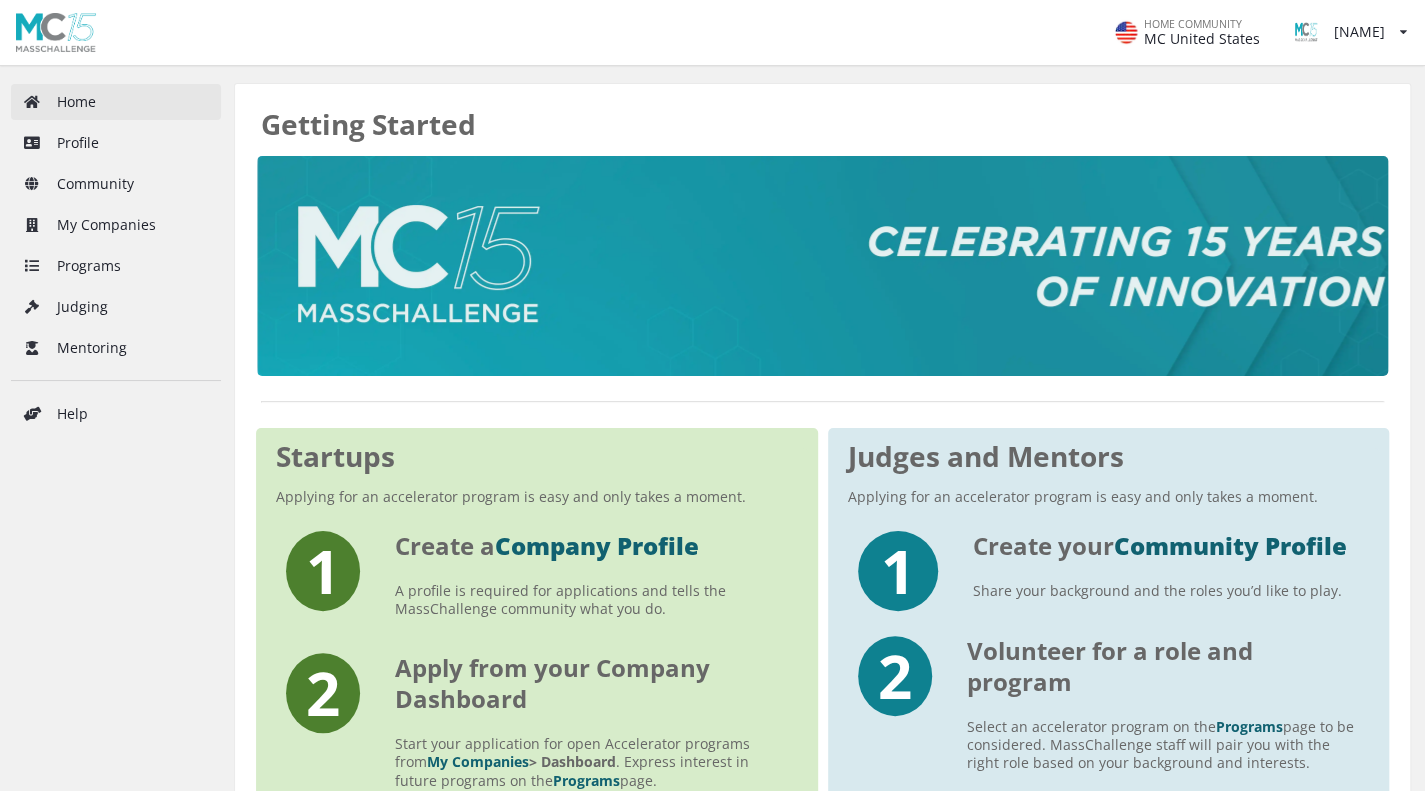 click on "Home" at bounding box center (116, 102) 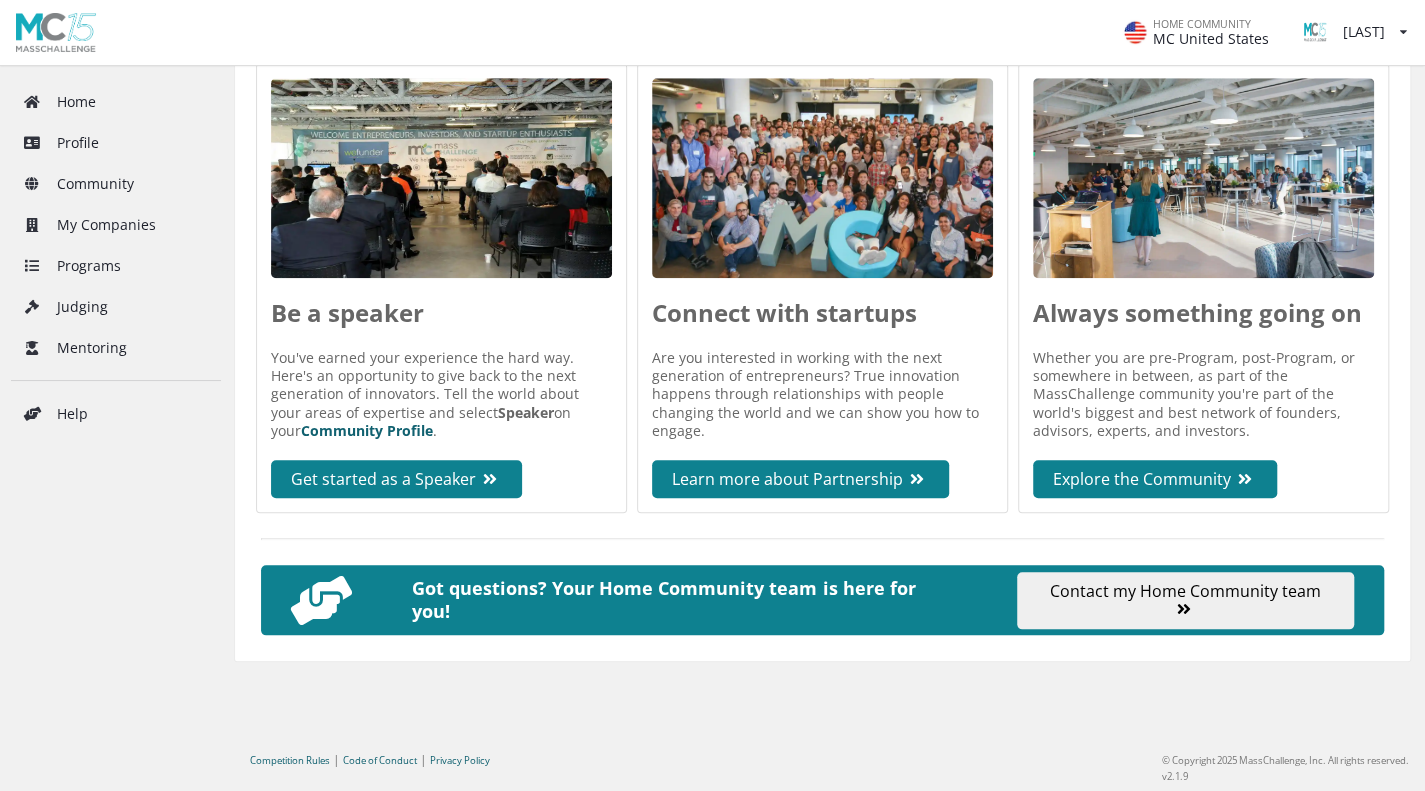 scroll, scrollTop: 920, scrollLeft: 0, axis: vertical 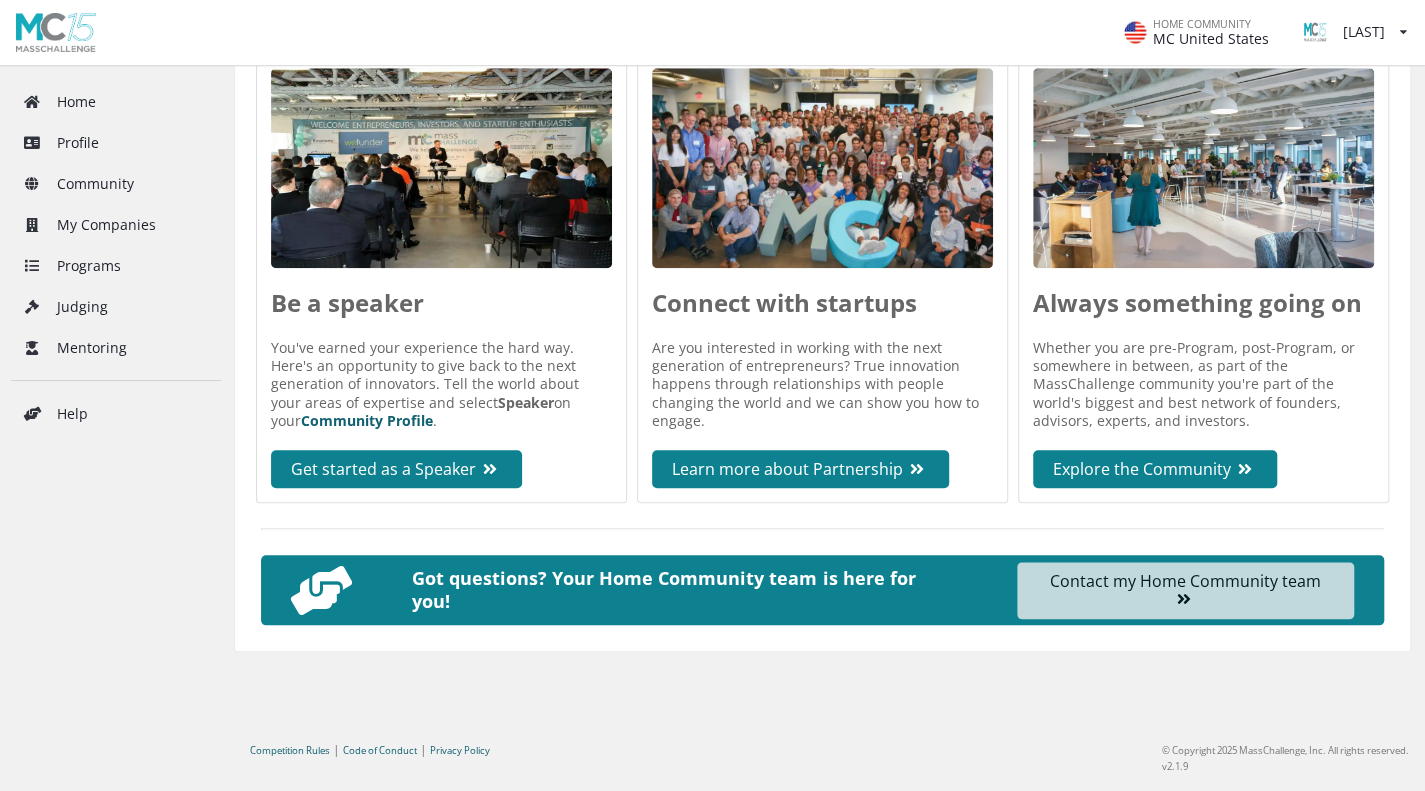 click on "Contact my Home Community team" at bounding box center (1185, 590) 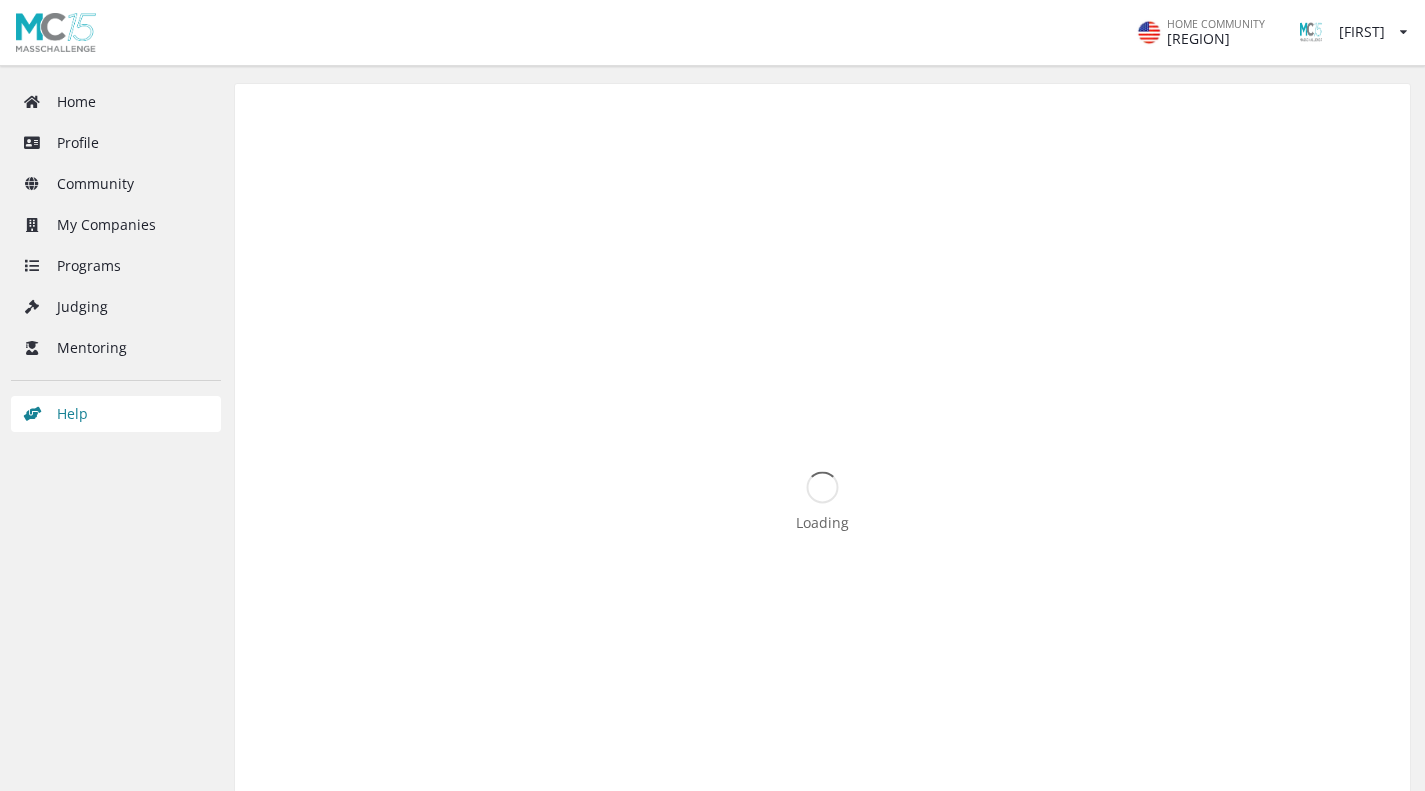 scroll, scrollTop: 0, scrollLeft: 0, axis: both 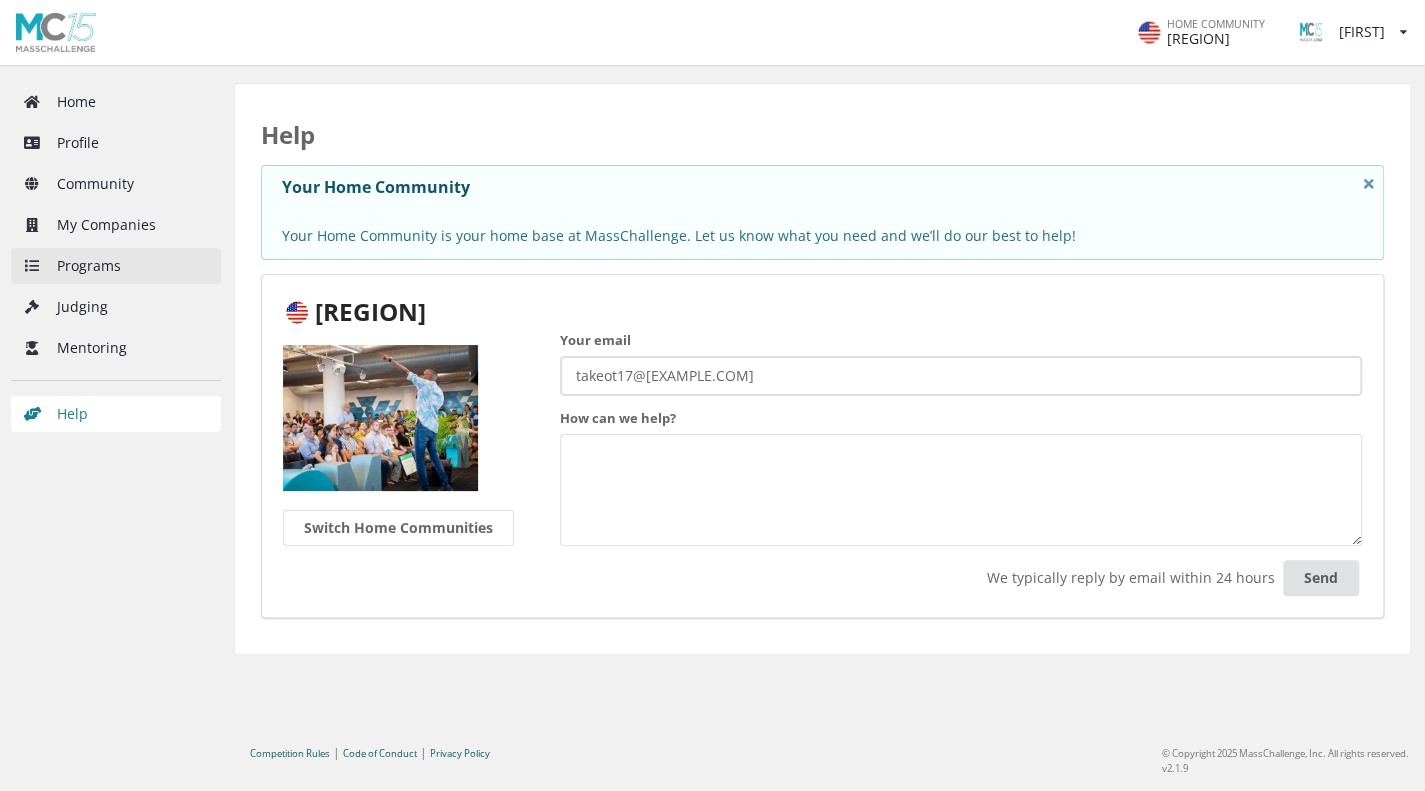 click on "Programs" at bounding box center [116, 266] 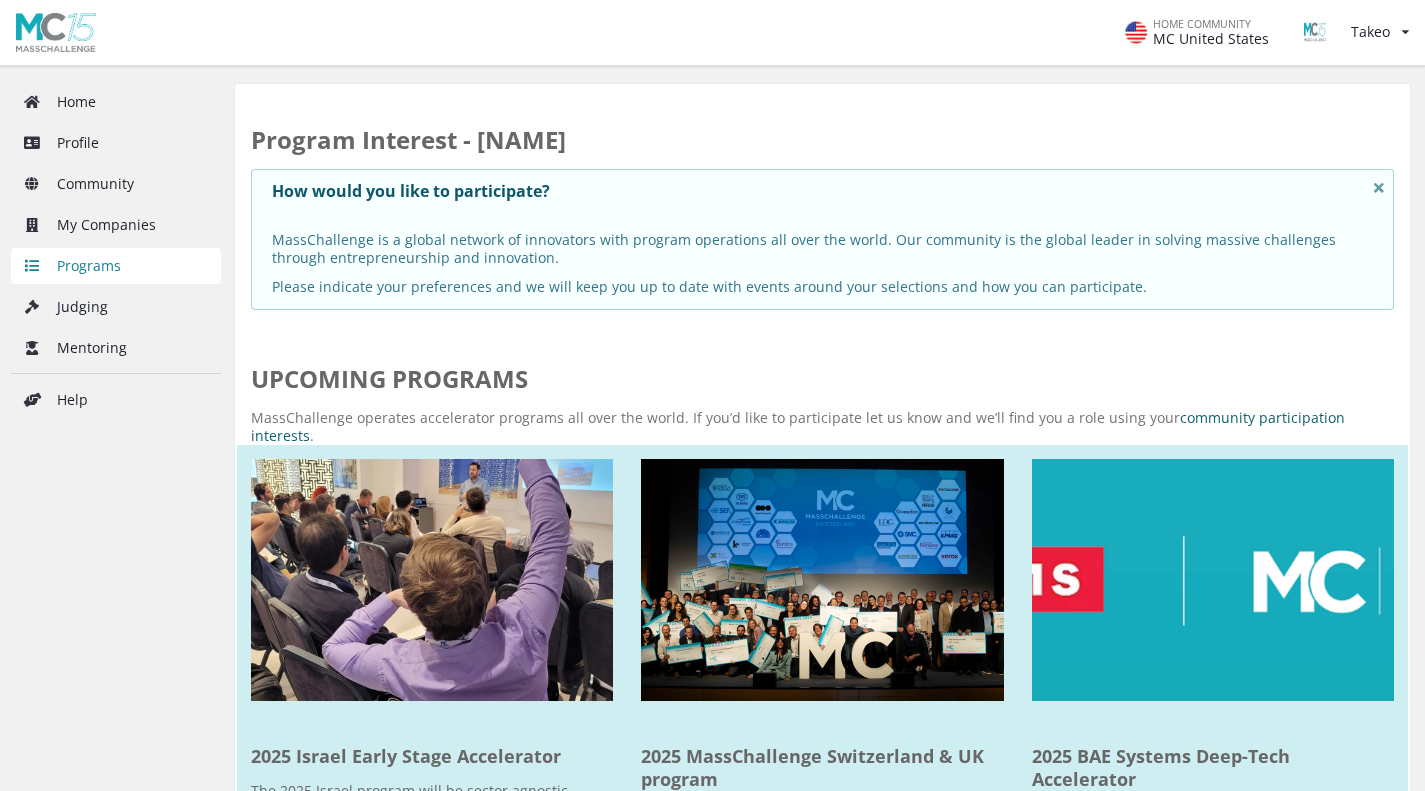 scroll, scrollTop: 0, scrollLeft: 0, axis: both 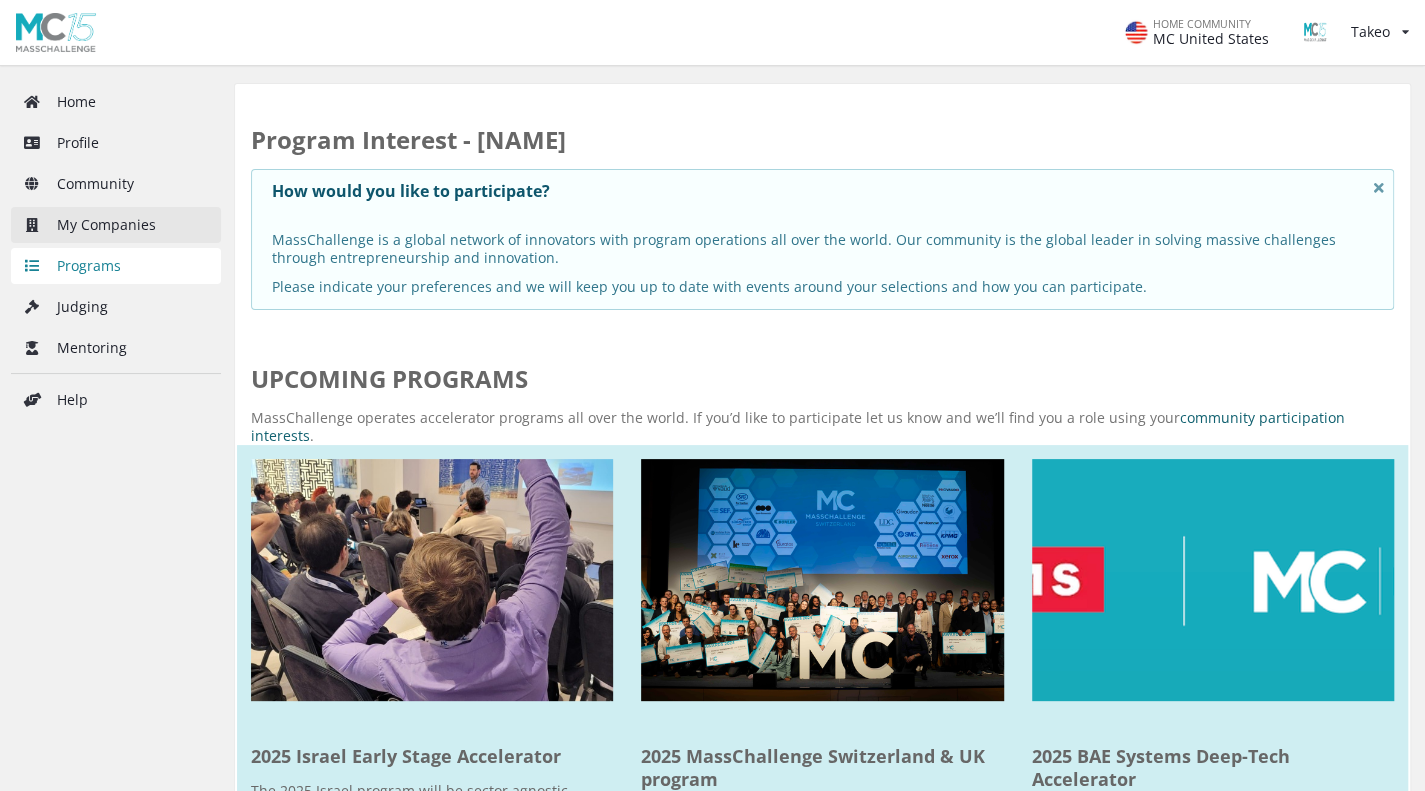 click on "My Companies" at bounding box center (116, 225) 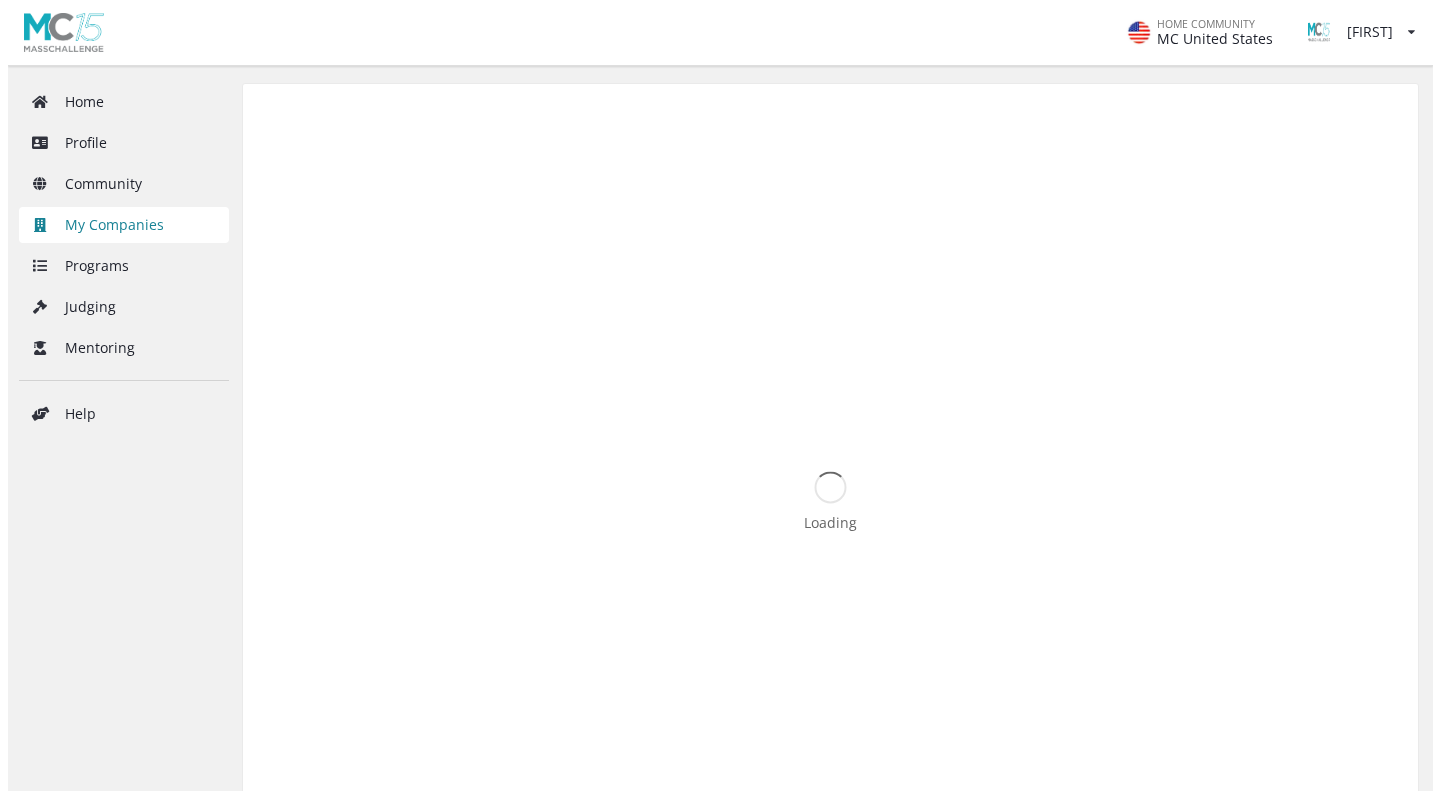 scroll, scrollTop: 0, scrollLeft: 0, axis: both 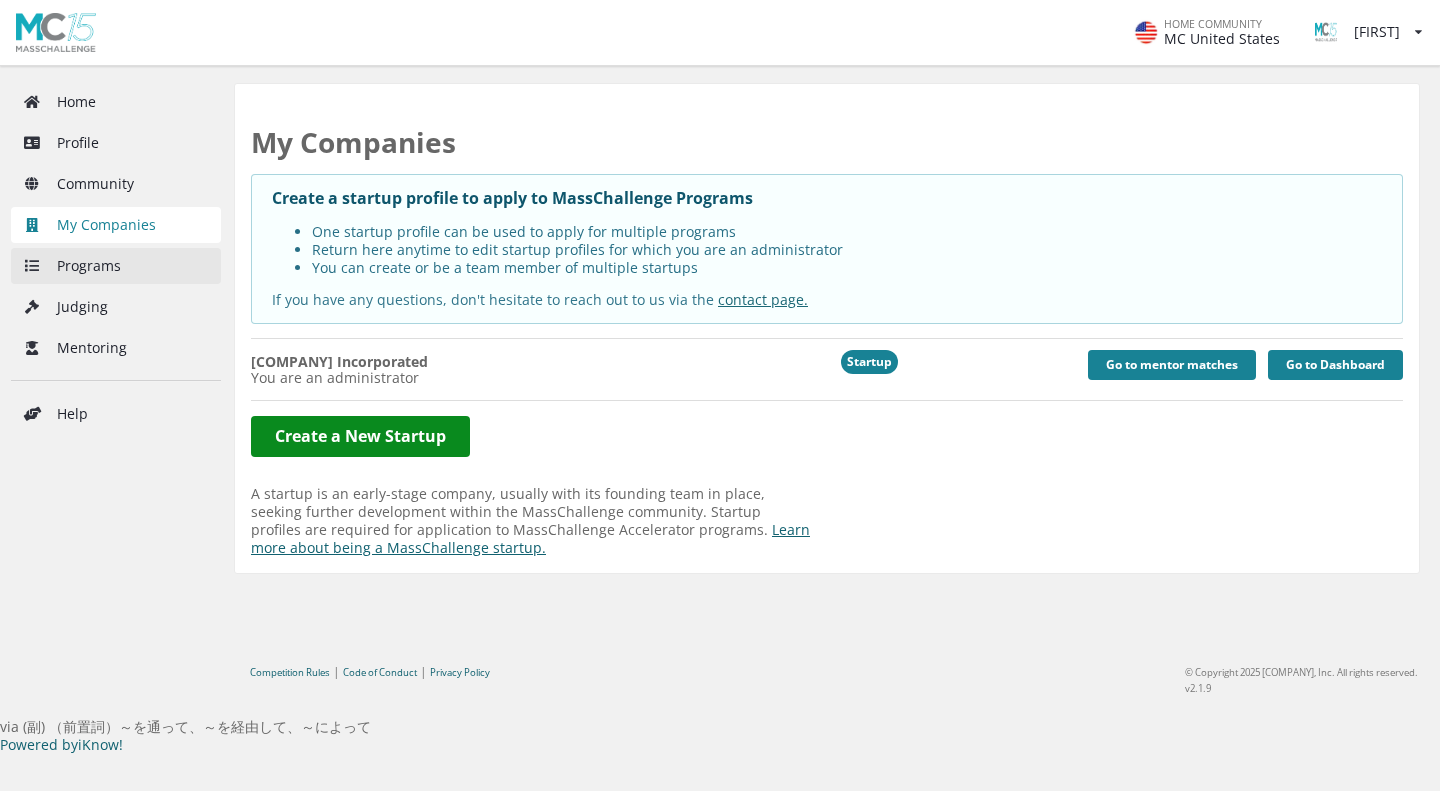 click on "Programs" at bounding box center [116, 266] 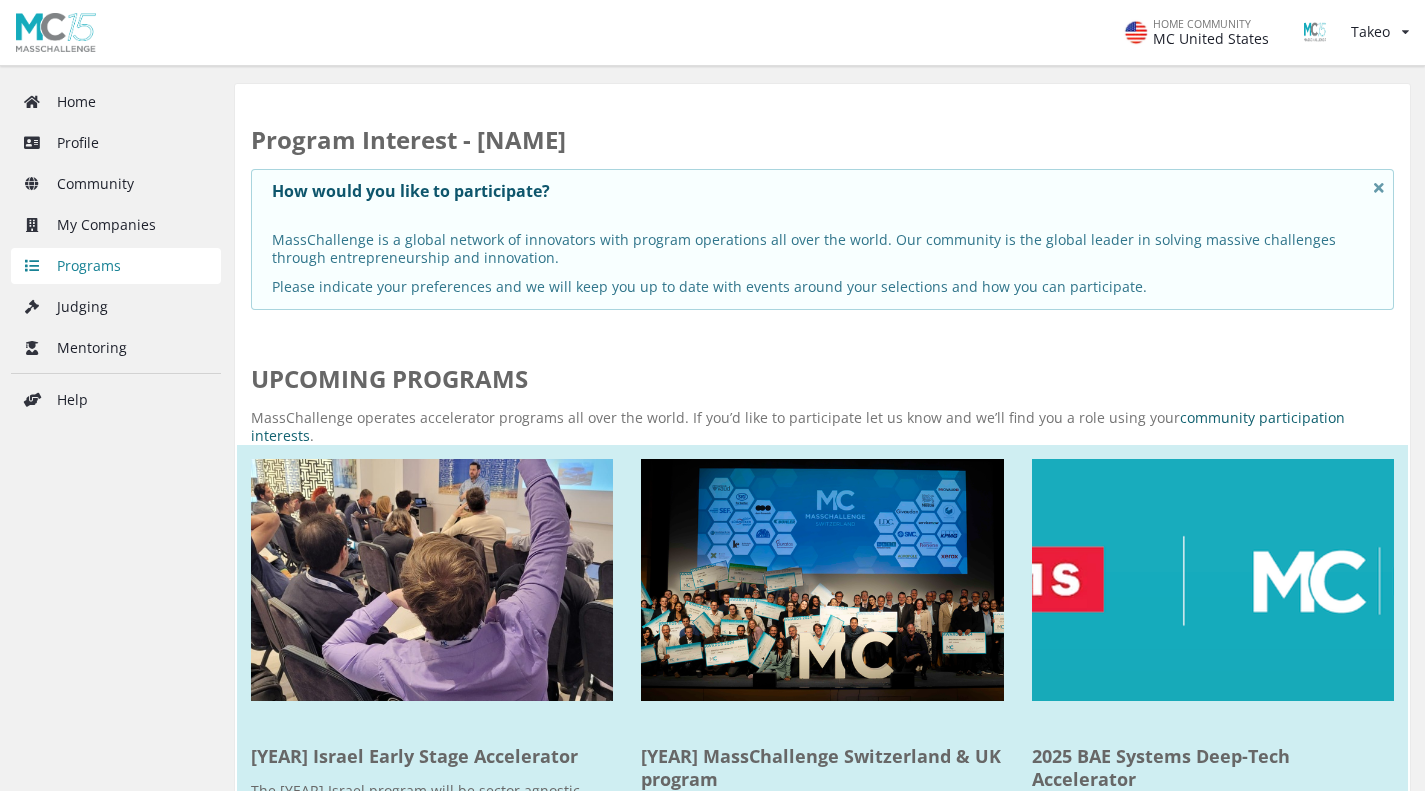 scroll, scrollTop: 0, scrollLeft: 0, axis: both 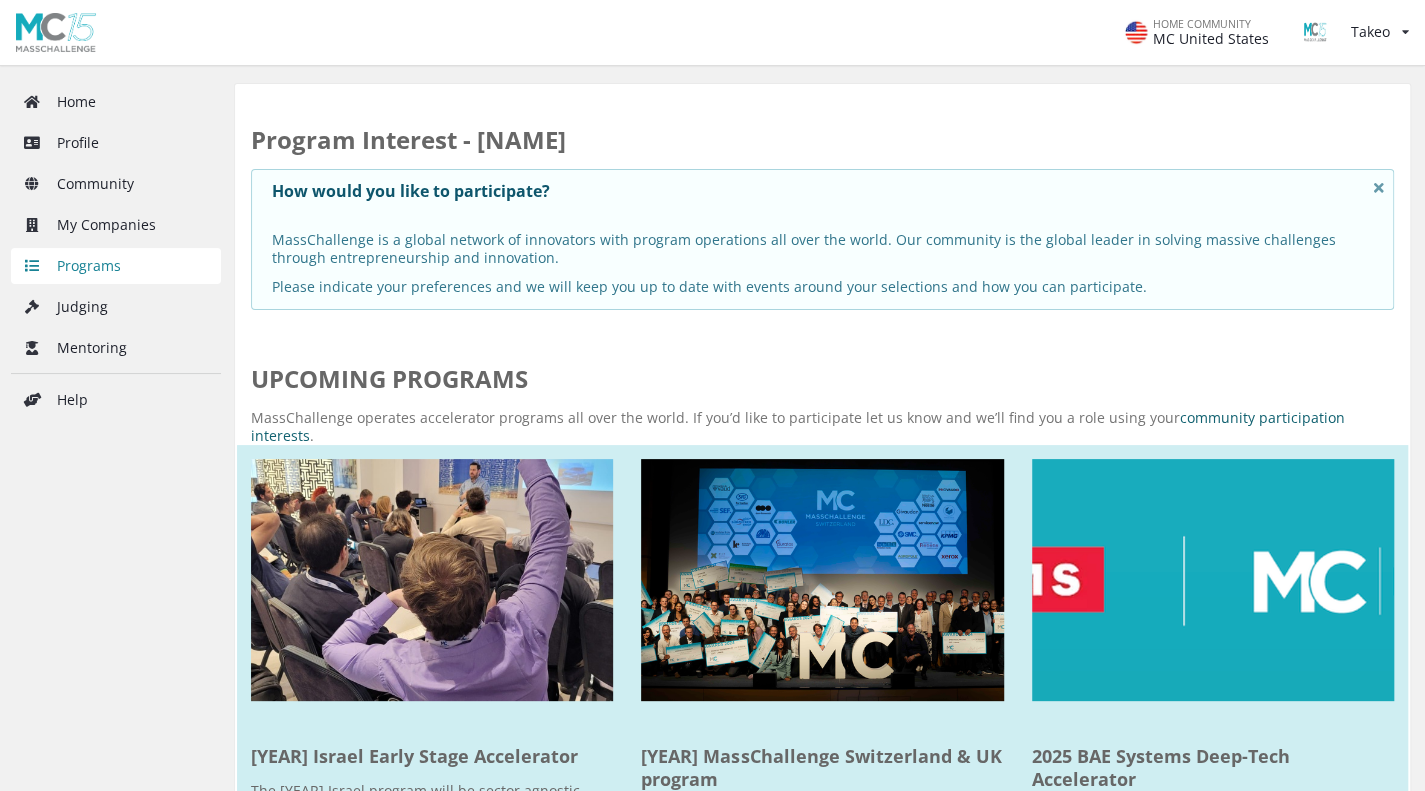 drag, startPoint x: 0, startPoint y: 0, endPoint x: 110, endPoint y: 262, distance: 284.15488 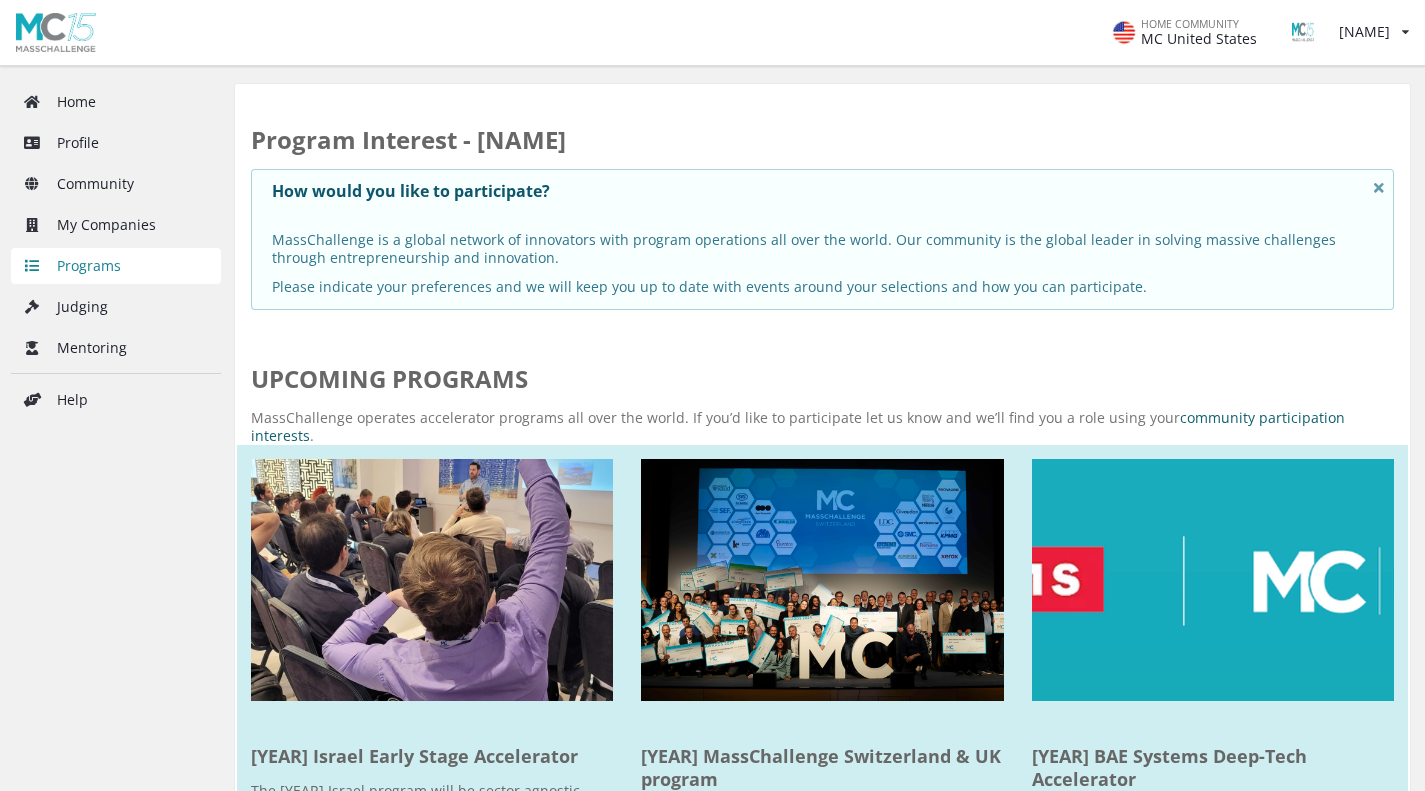 scroll, scrollTop: 0, scrollLeft: 0, axis: both 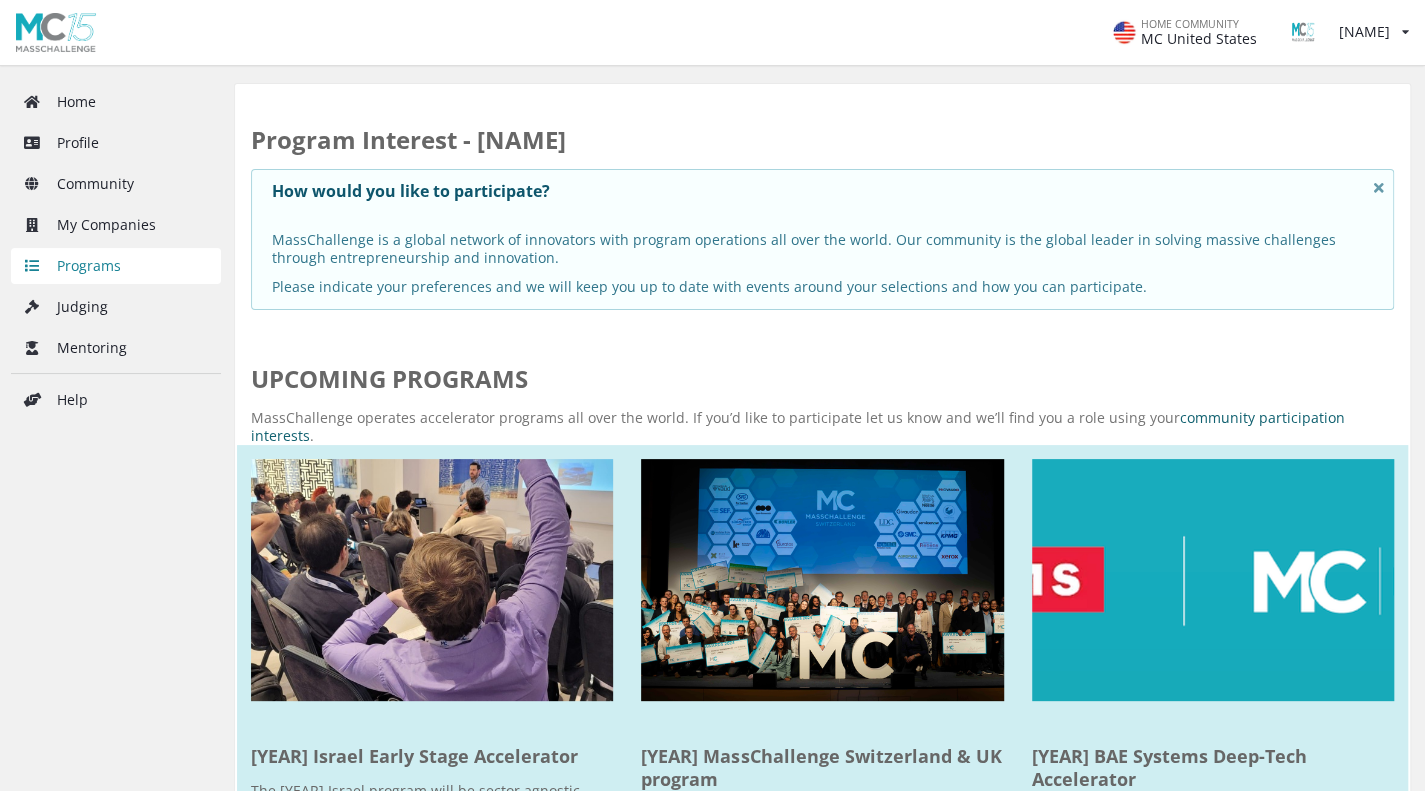 click on "Community" at bounding box center (116, 184) 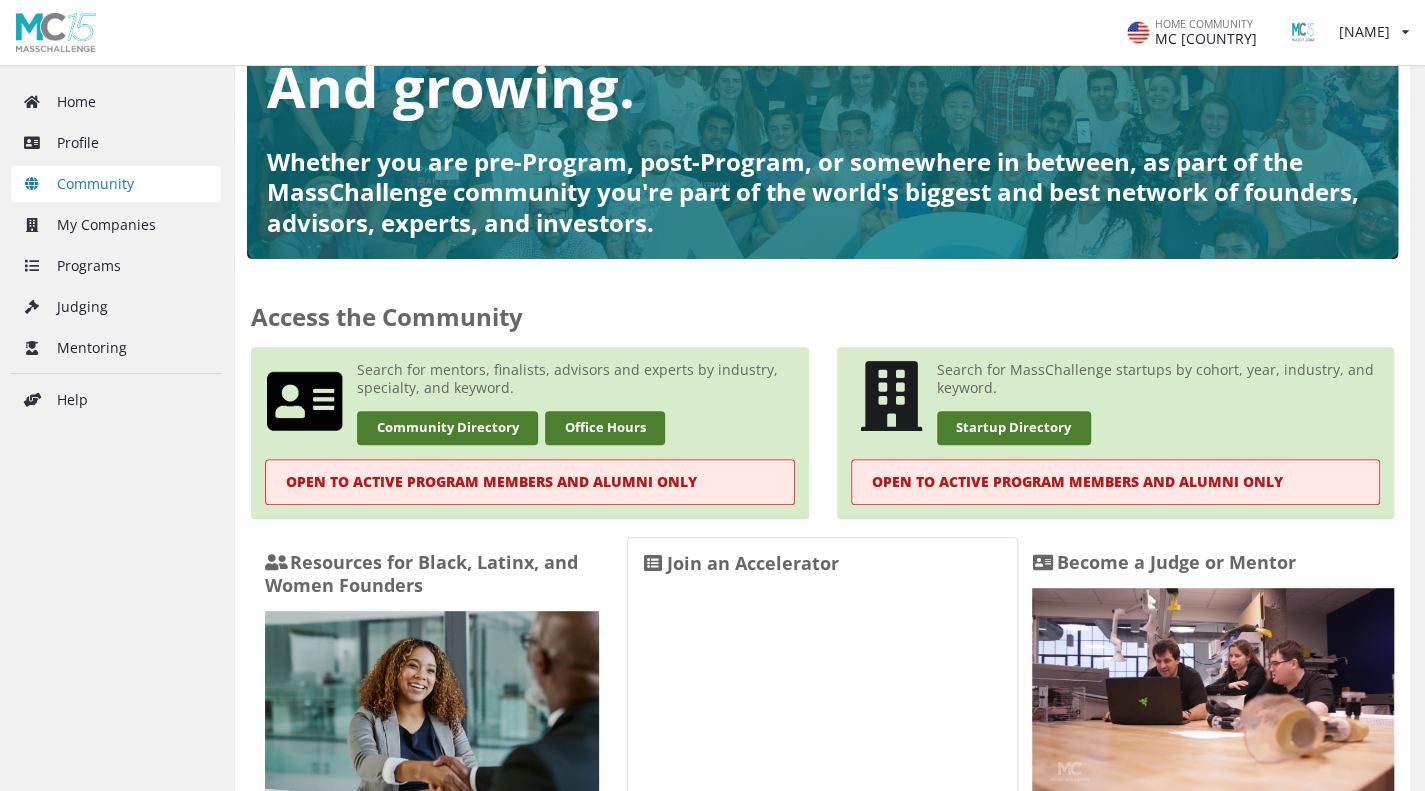 scroll, scrollTop: 11, scrollLeft: 0, axis: vertical 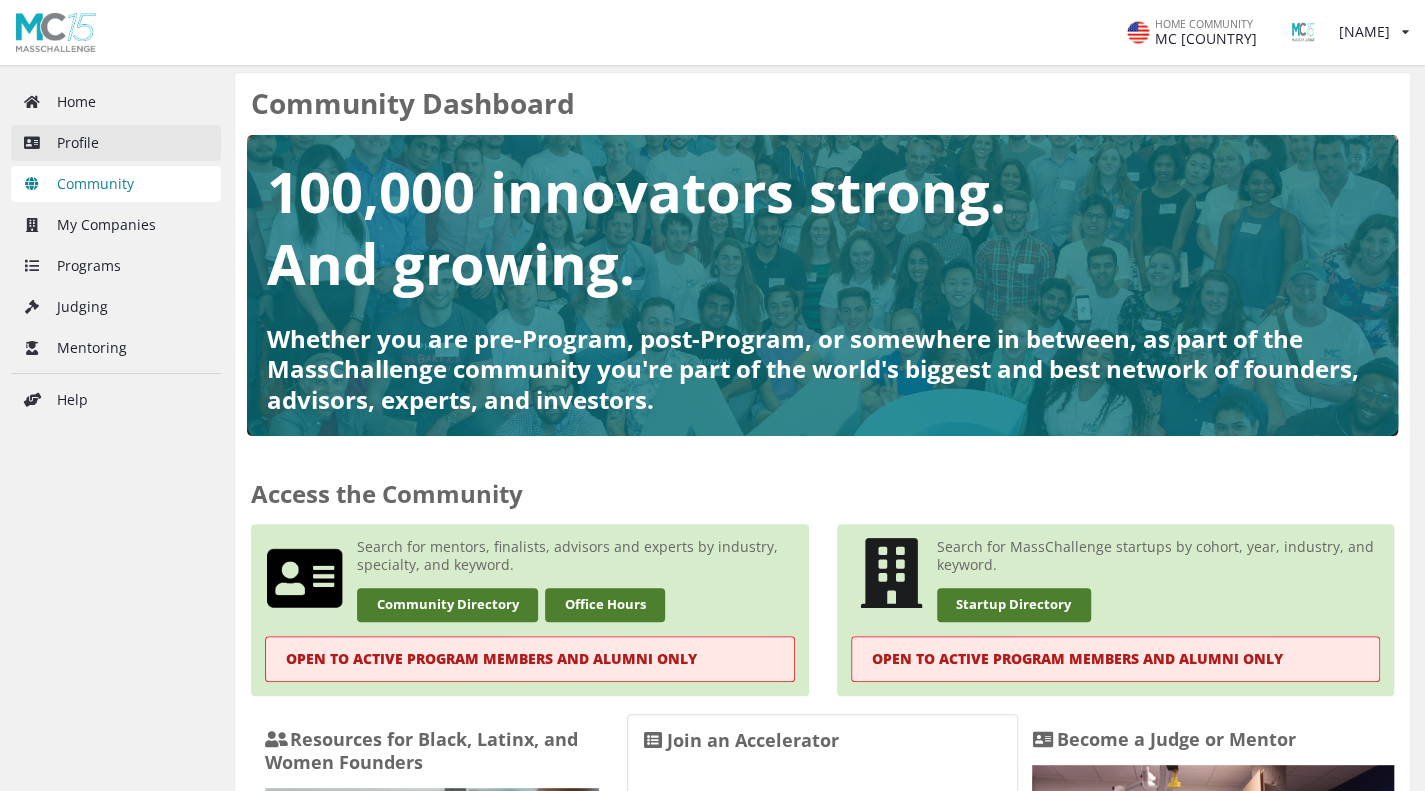 click on "Profile" at bounding box center [116, 143] 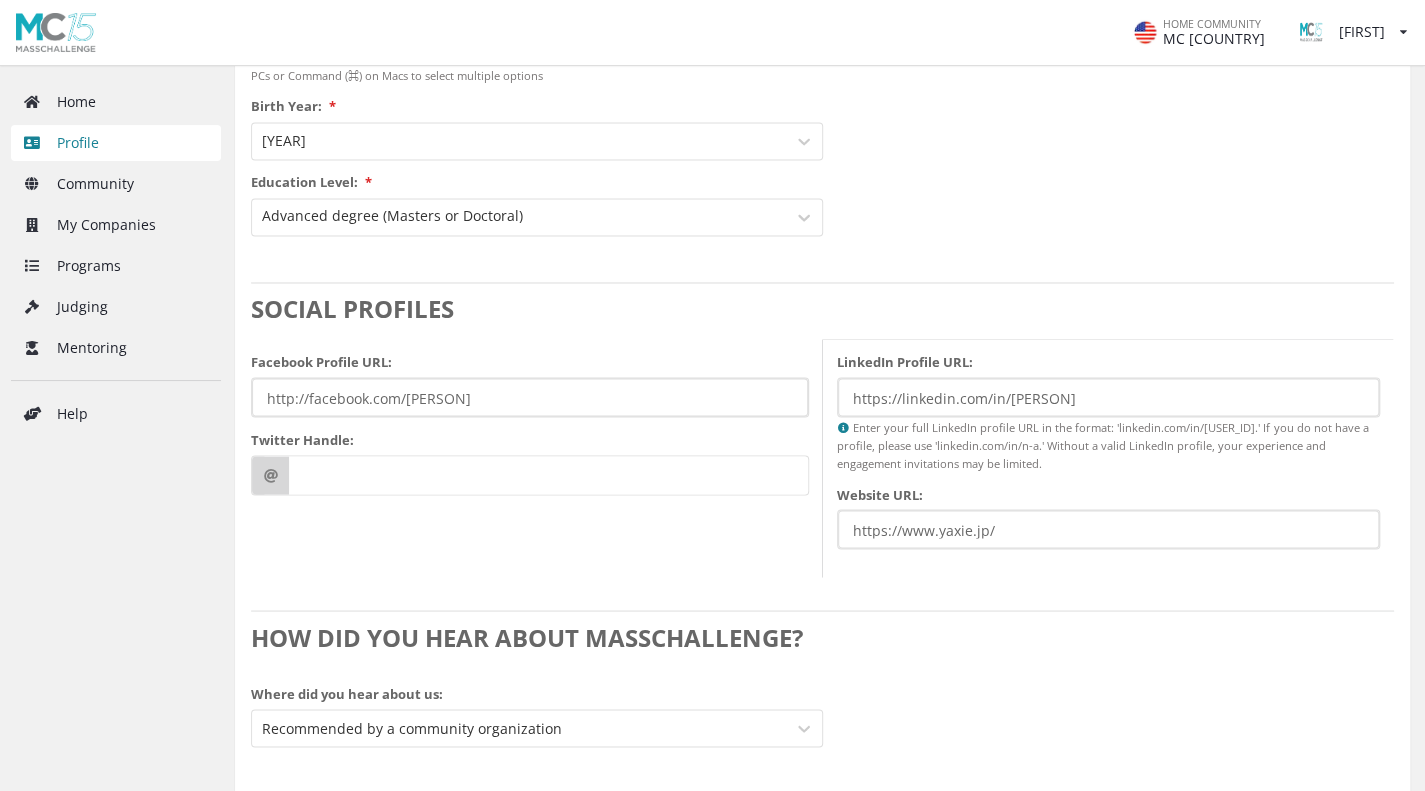 scroll, scrollTop: 2018, scrollLeft: 0, axis: vertical 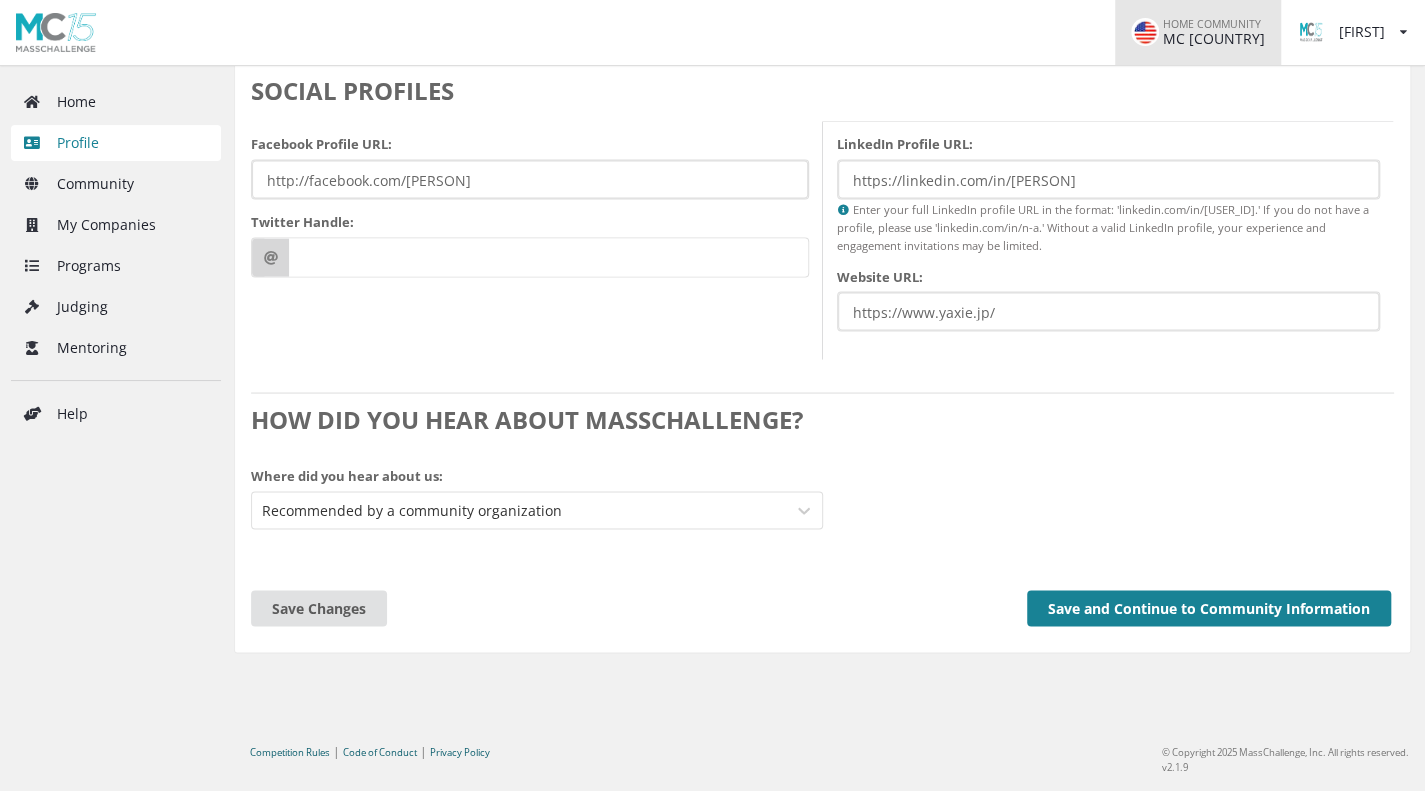 click at bounding box center (1145, 32) 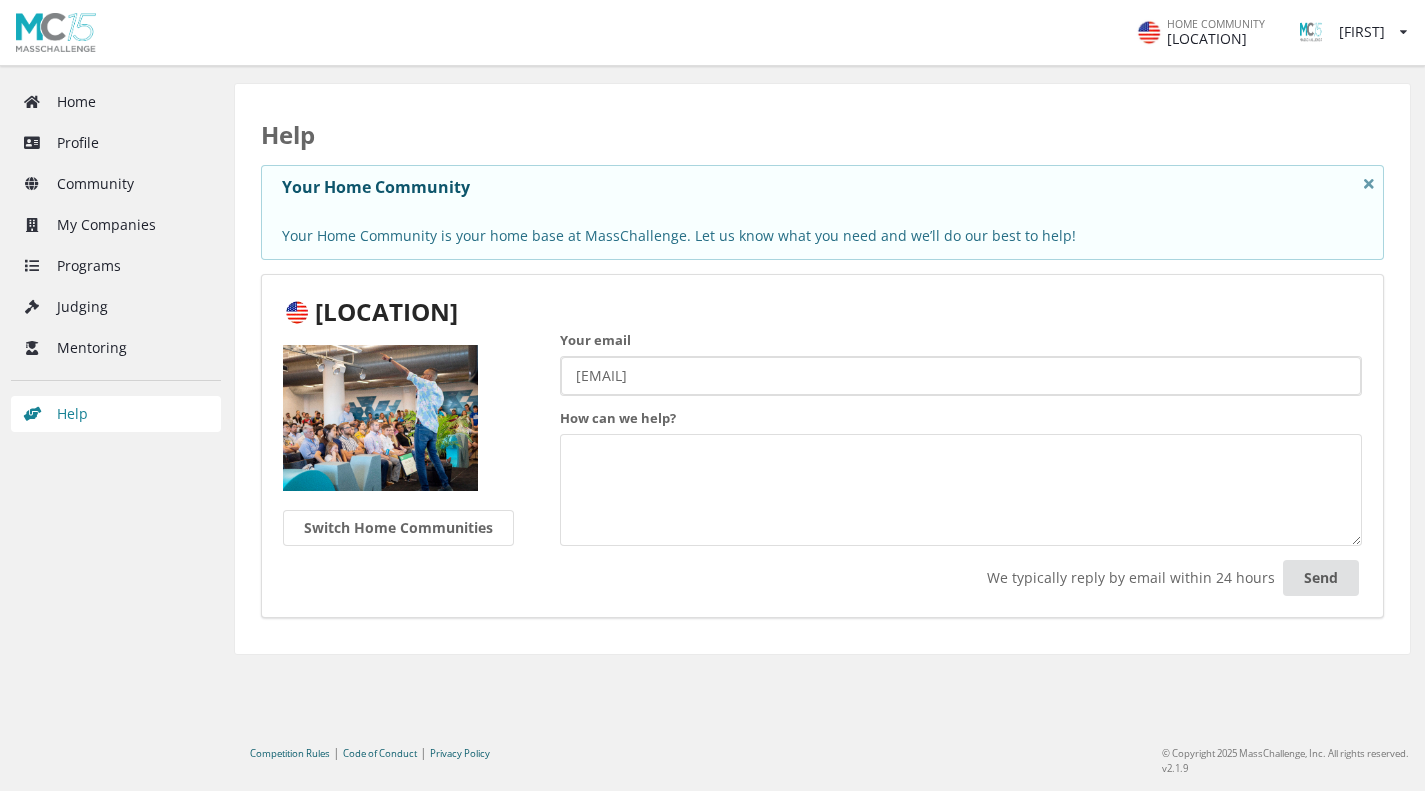 scroll, scrollTop: 0, scrollLeft: 0, axis: both 